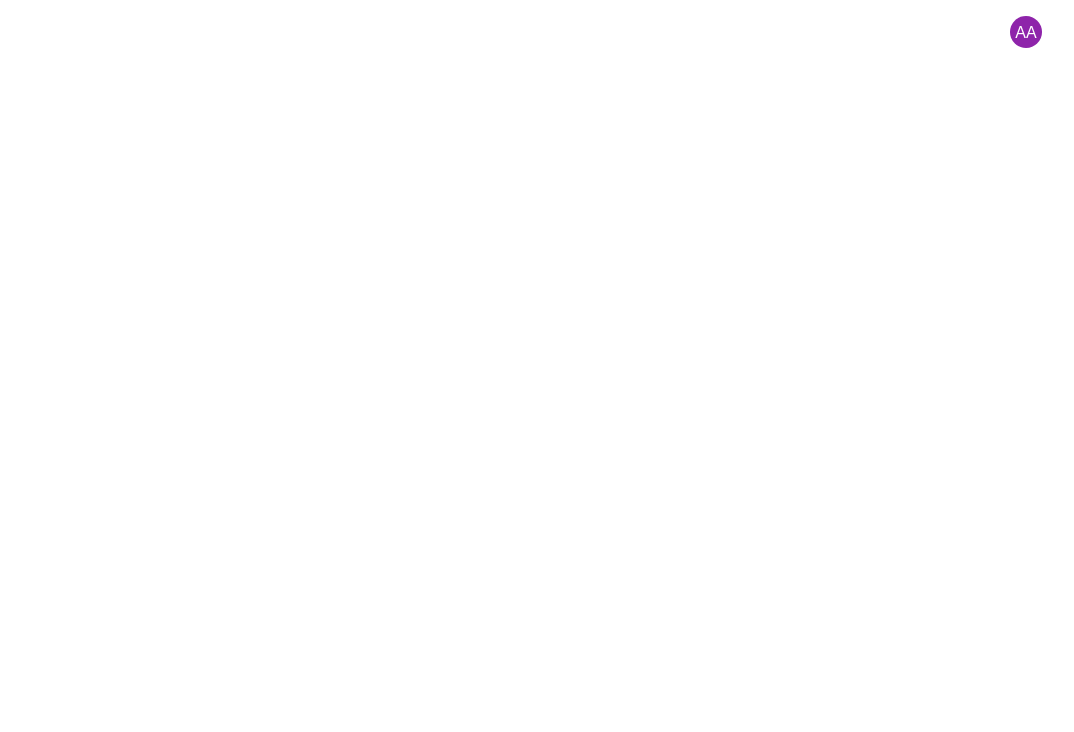 scroll, scrollTop: 0, scrollLeft: 0, axis: both 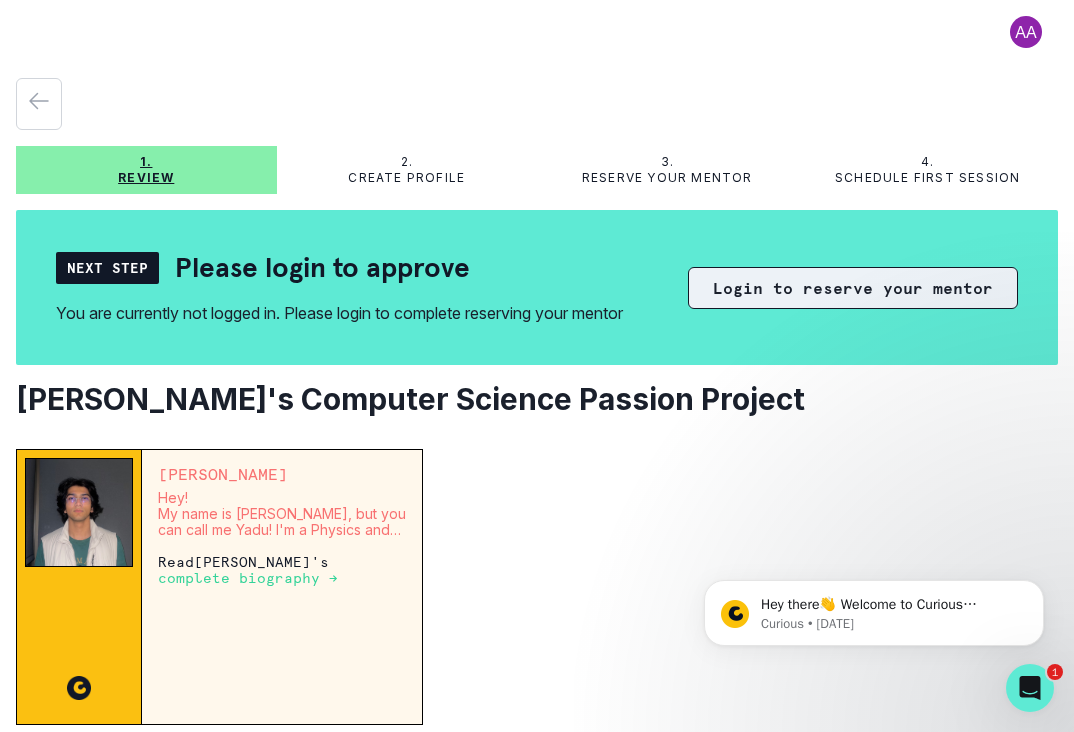 click on "Login to reserve your mentor" at bounding box center [853, 288] 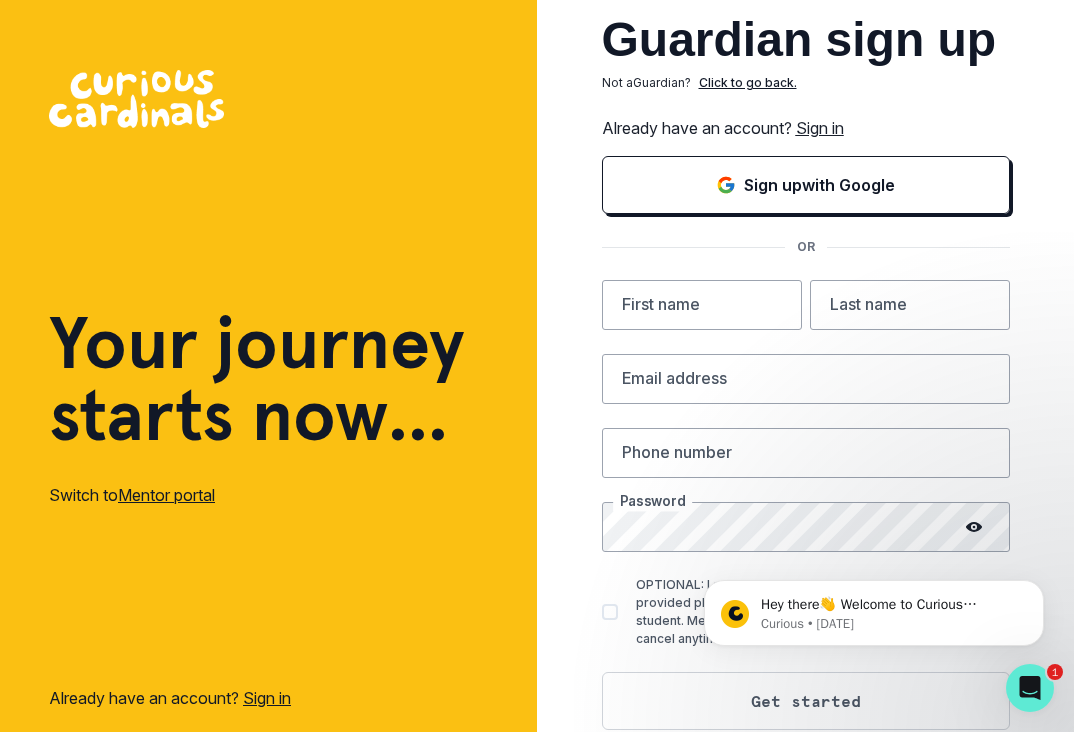 click on "Sign in" at bounding box center (820, 128) 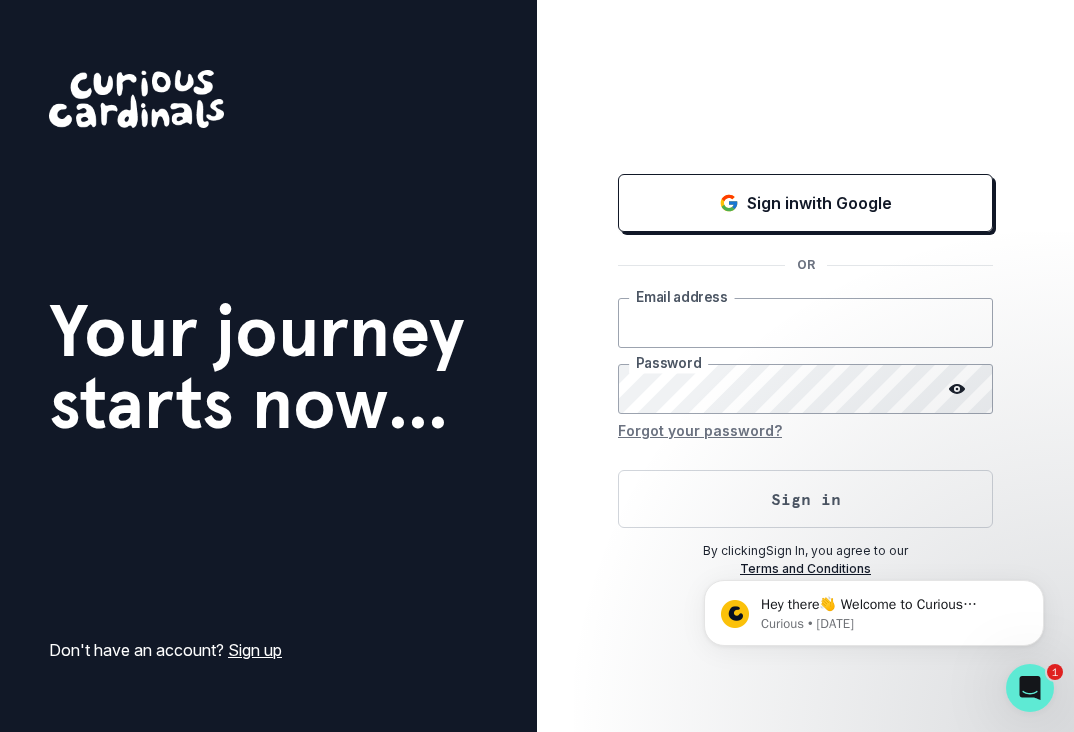 click at bounding box center [805, 323] 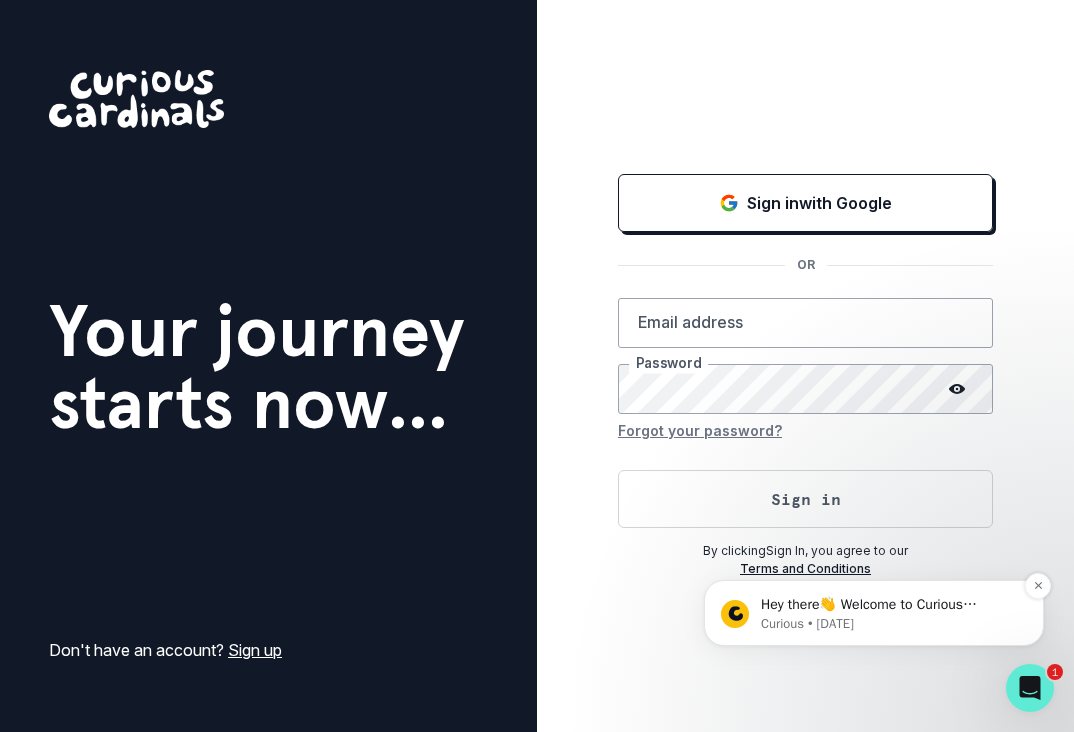 click on "Curious • 4w ago" at bounding box center (890, 624) 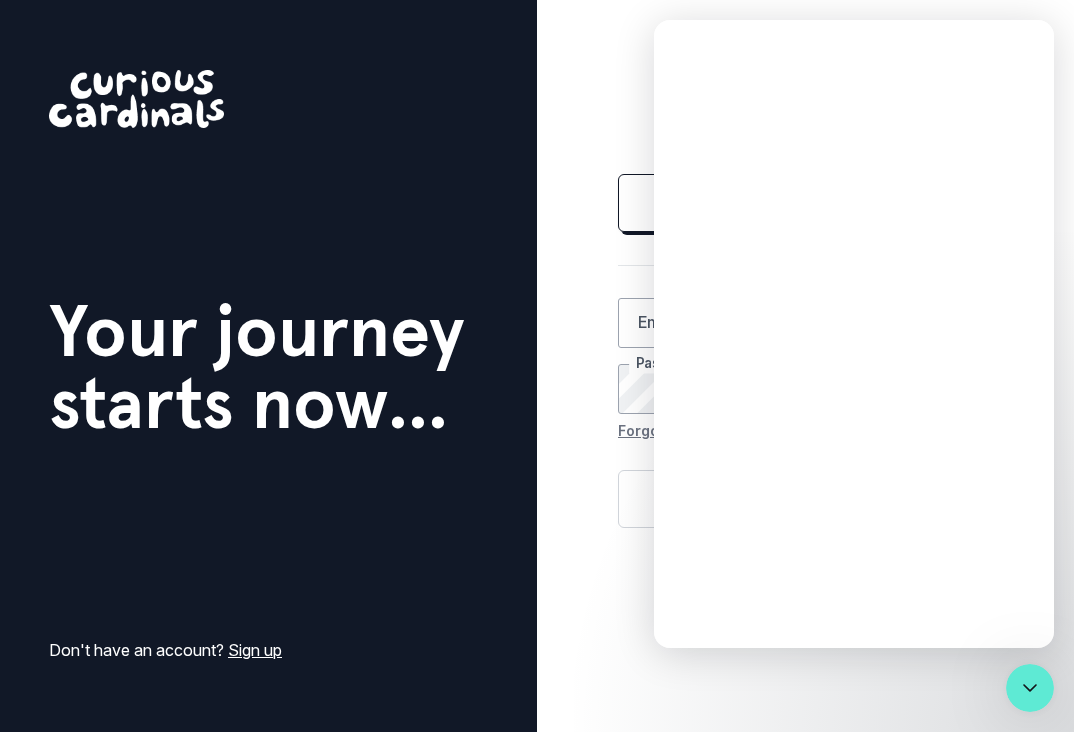 scroll, scrollTop: 0, scrollLeft: 0, axis: both 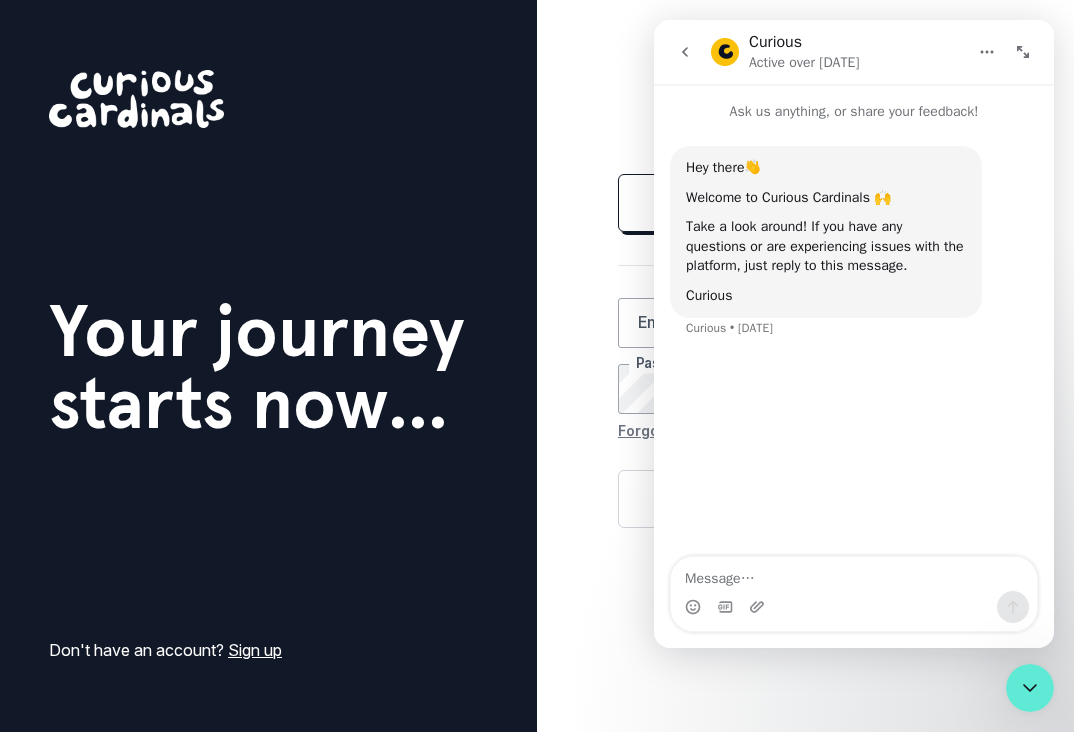 click on "Sign in  with Google OR Email address Password Forgot your password? Sign in By clicking  Sign In , you agree to our Terms and Conditions" at bounding box center [805, 366] 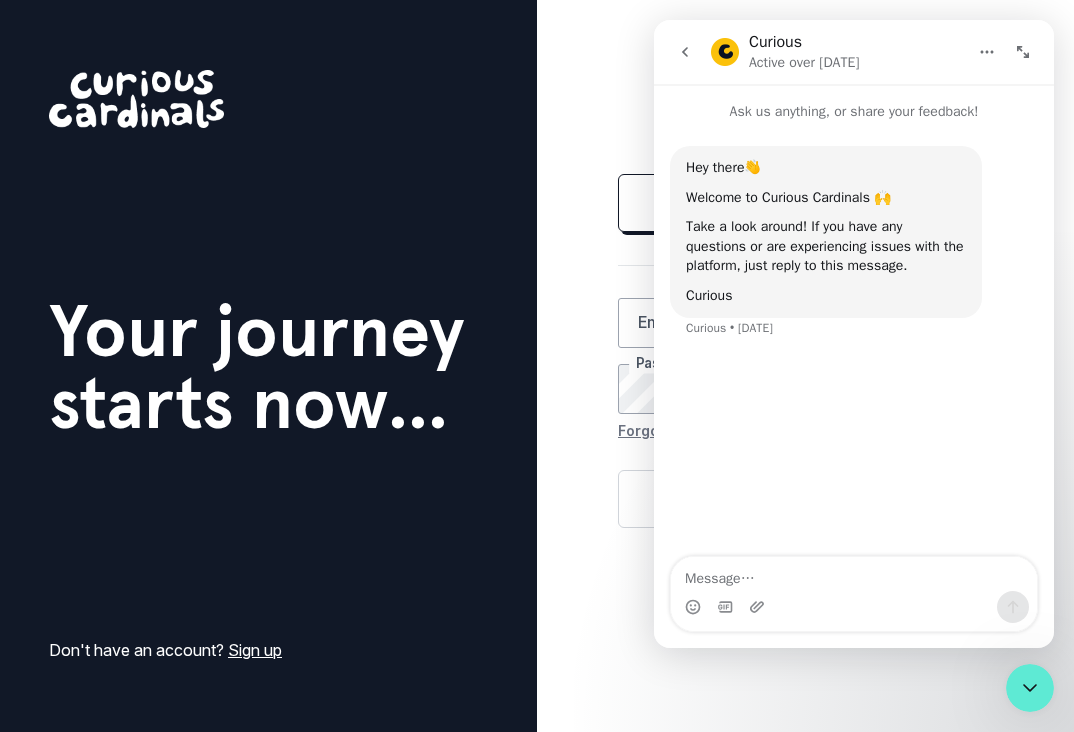 click on "Sign in  with Google OR Email address Password Forgot your password? Sign in By clicking  Sign In , you agree to our Terms and Conditions" at bounding box center (805, 366) 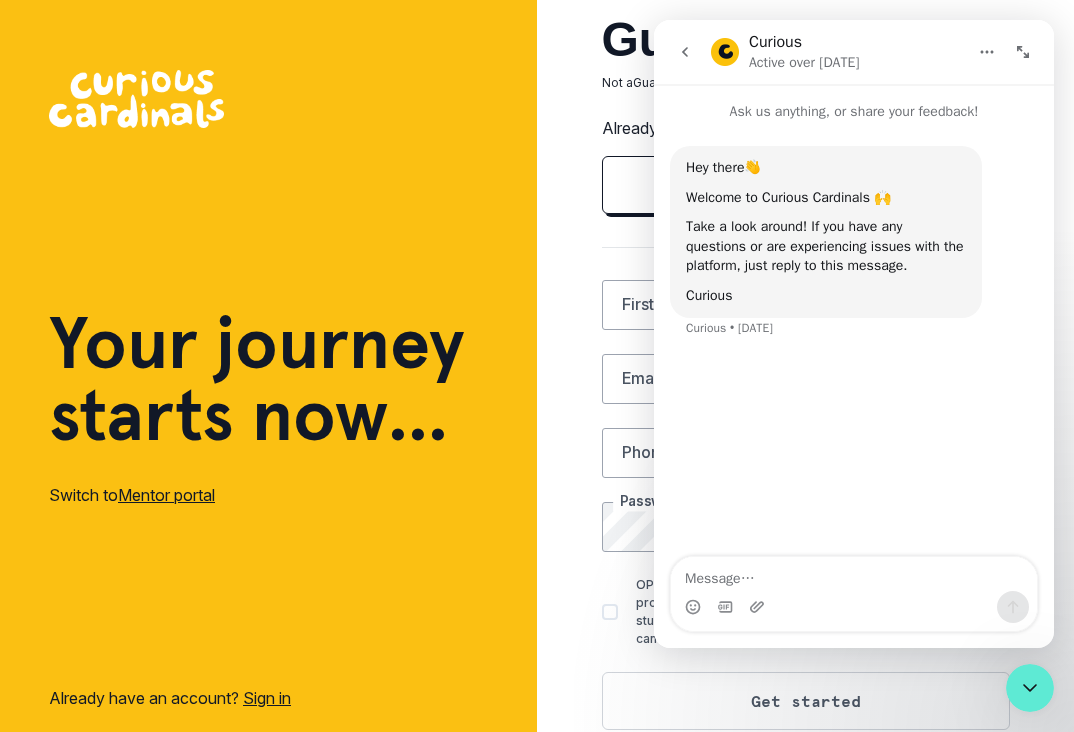 click on "Guardian sign up Not a  Guardian ? Click to go back. Already have an account?   Sign in Sign up  with Google OR First name Last name Email address Phone number Password OPTIONAL: I agree to have the Curious Cardinals contact the provided phone number to coordinate finding a mentor for my student. Message and data rates may apply. Reply STOP to cancel anytime. Get started By clicking  Get Started , you agree to our Terms and Conditions" at bounding box center (805, 390) 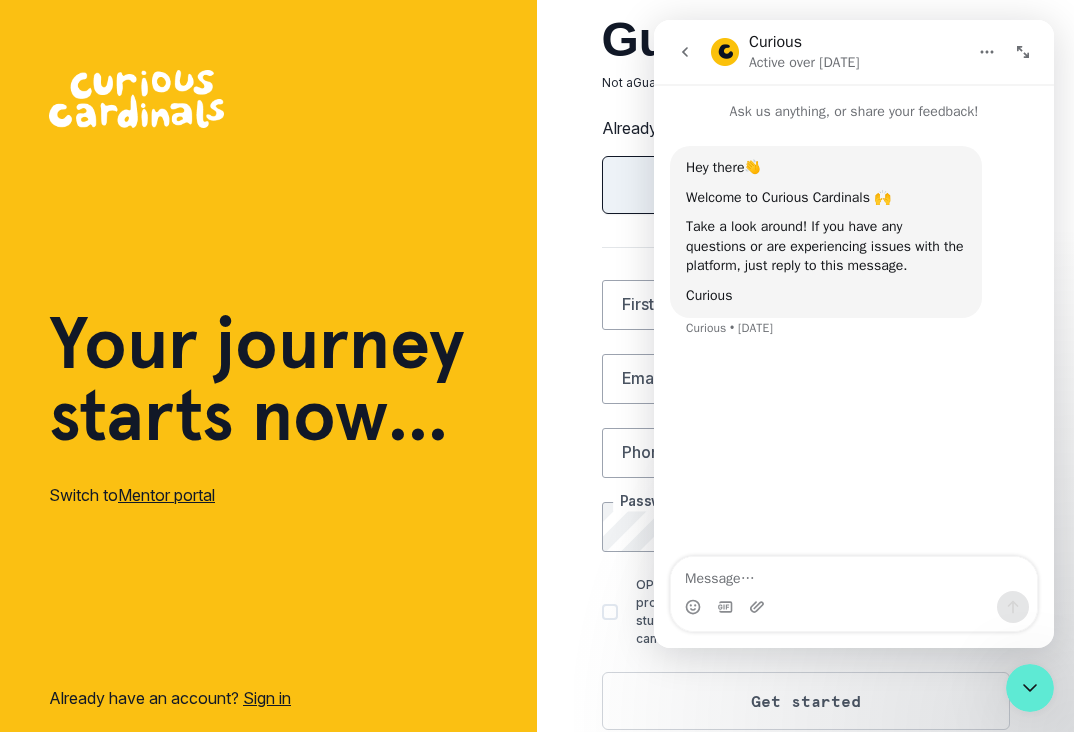 click on "Sign up  with Google" at bounding box center [806, 185] 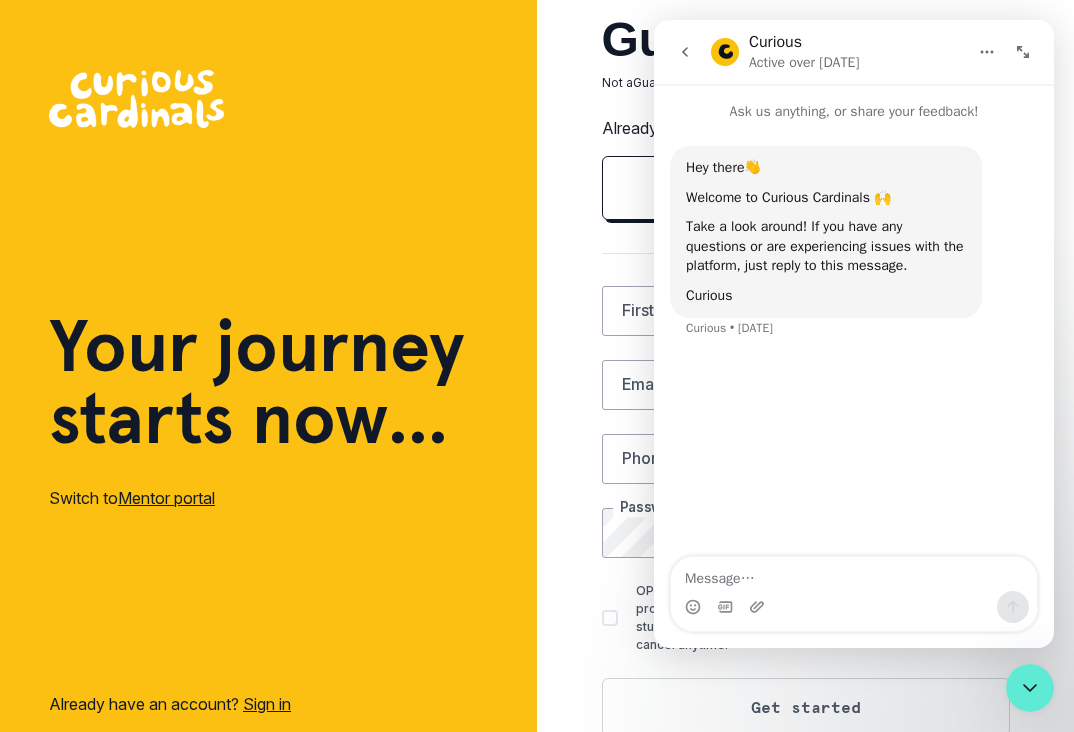 click 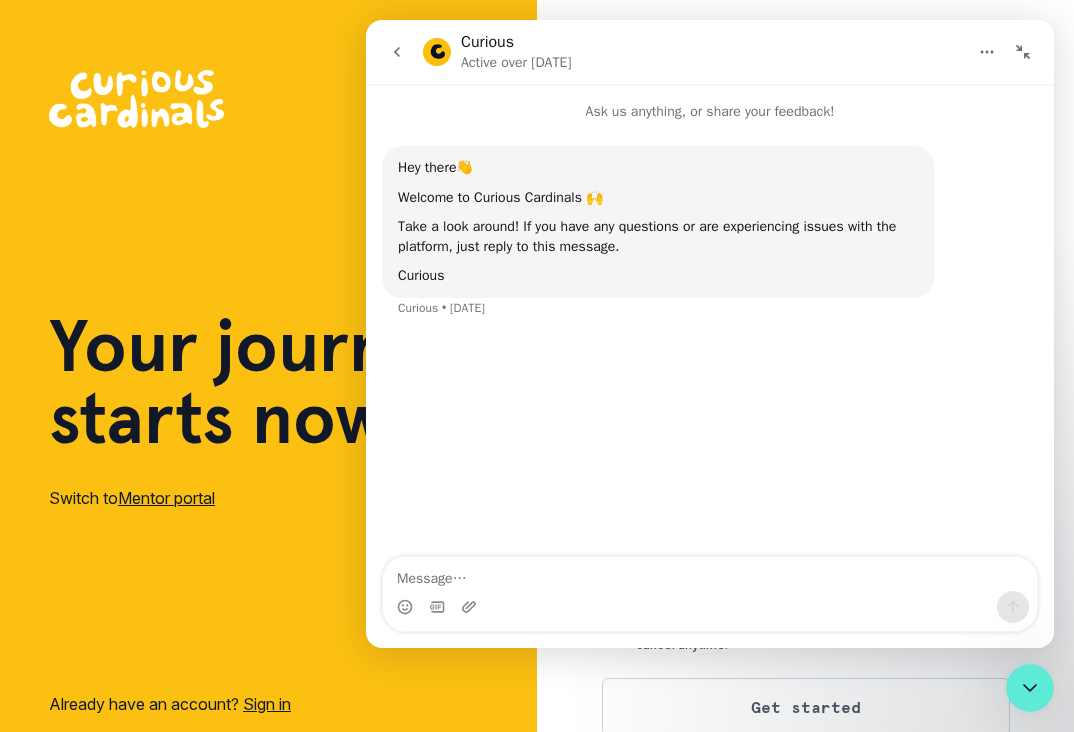click 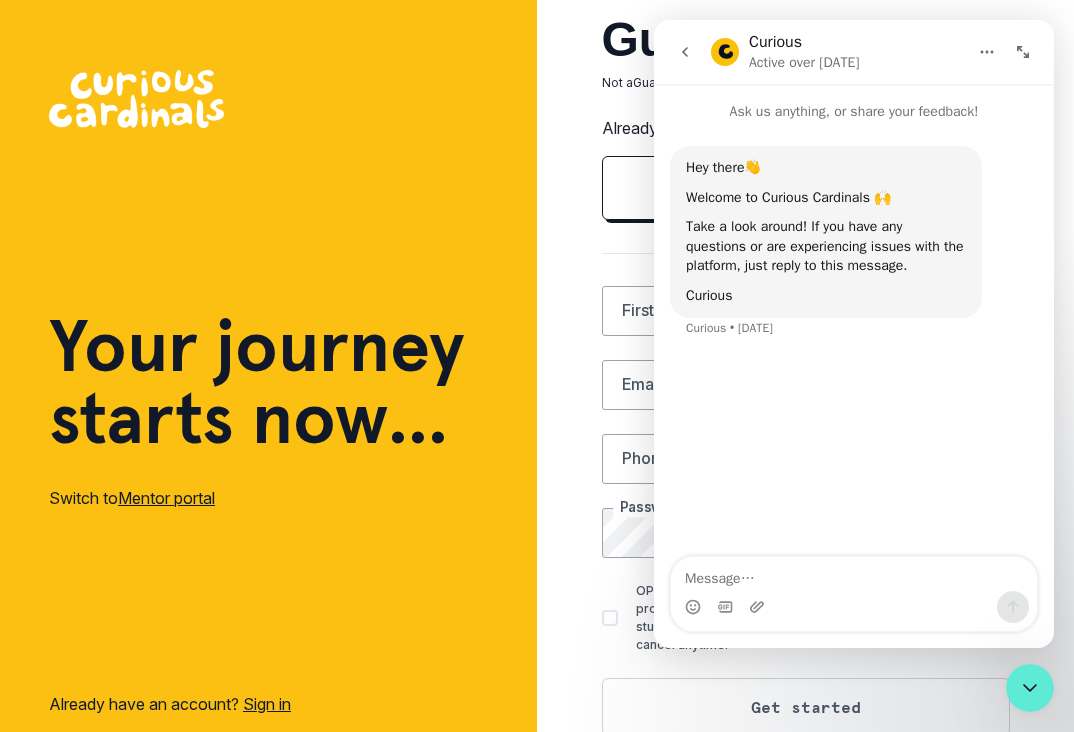 click 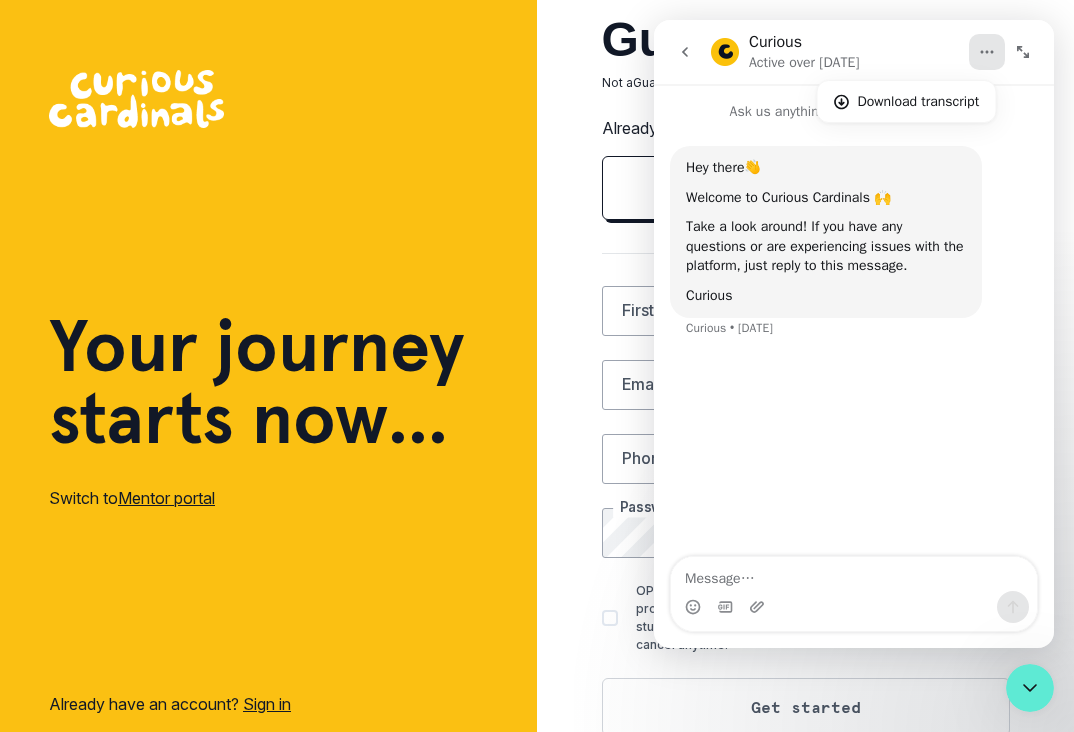 click on "Guardian sign up Not a  Guardian ? Click to go back. Already have an account?   Sign in Loading... OR First name Last name Email address Phone number Password OPTIONAL: I agree to have the Curious Cardinals contact the provided phone number to coordinate finding a mentor for my student. Message and data rates may apply. Reply STOP to cancel anytime. Get started By clicking  Get Started , you agree to our Terms and Conditions" at bounding box center [805, 393] 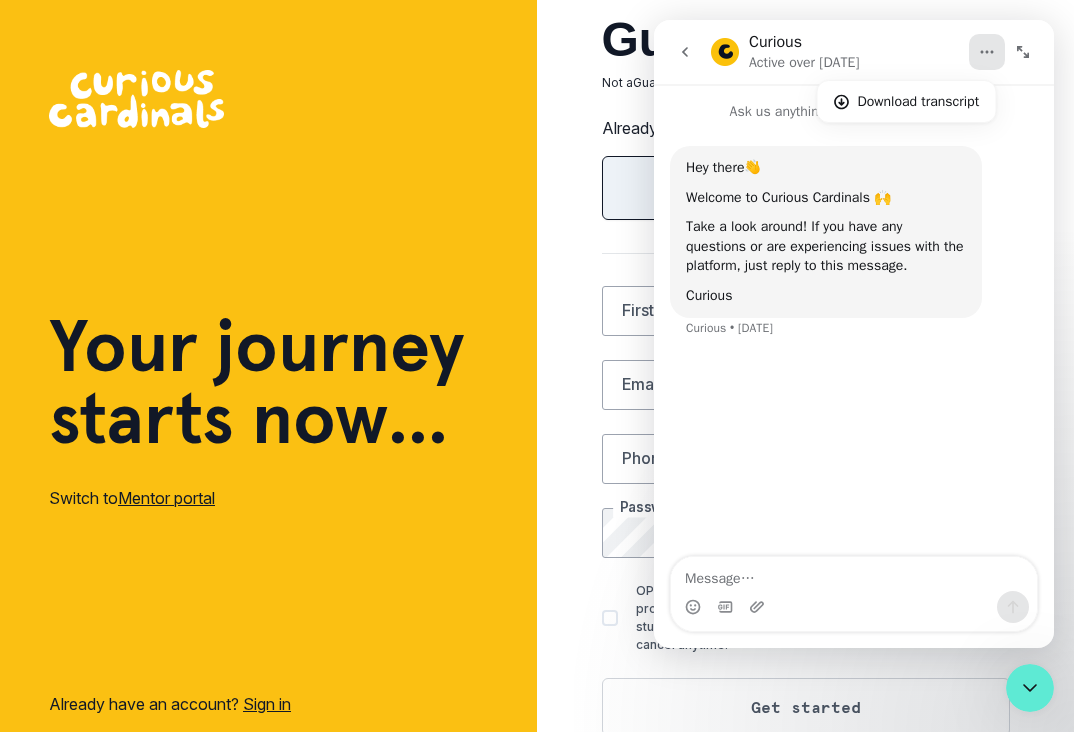 click on "Loading..." at bounding box center (806, 188) 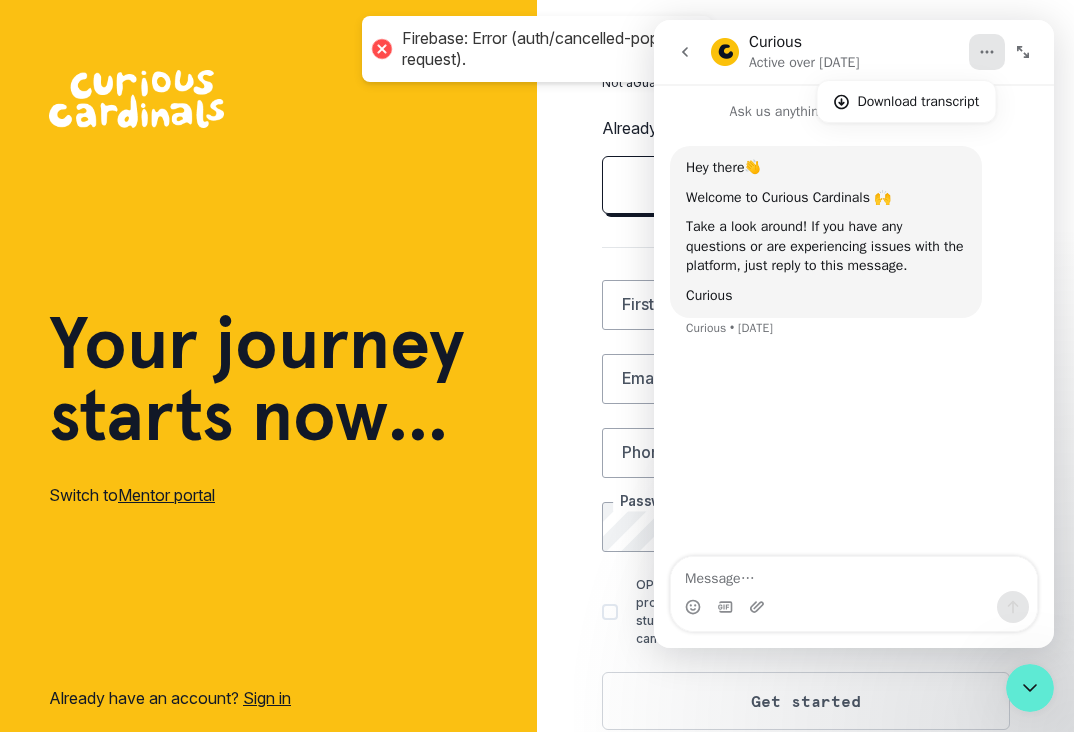 click at bounding box center (136, 99) 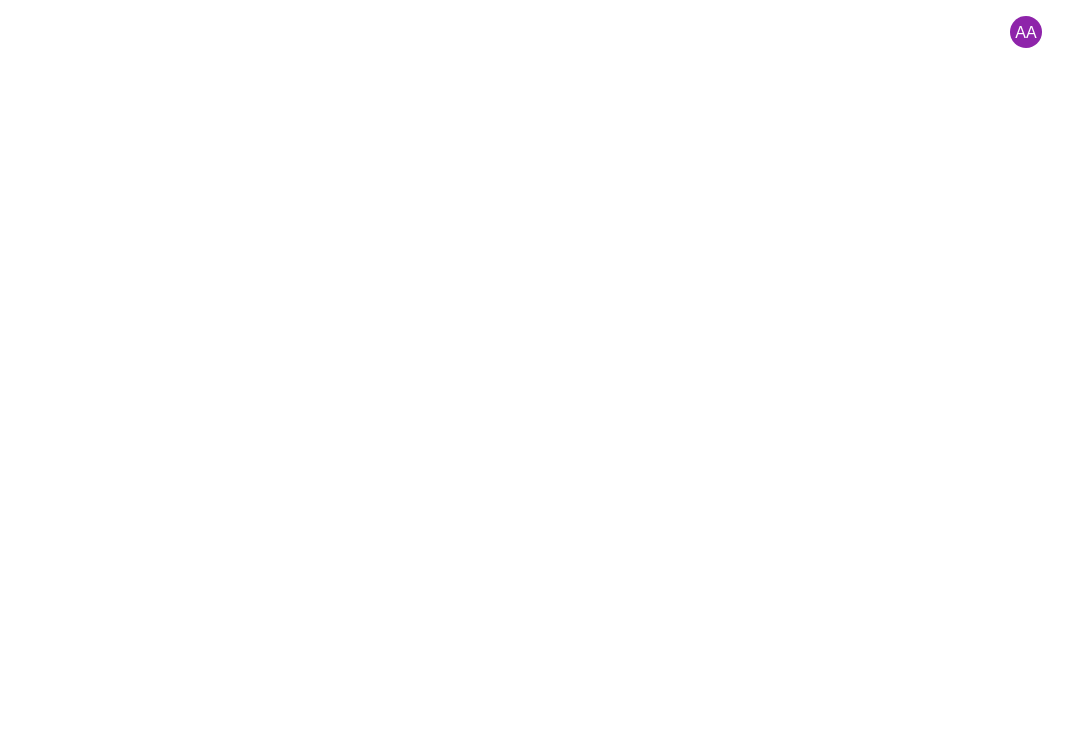 scroll, scrollTop: 0, scrollLeft: 0, axis: both 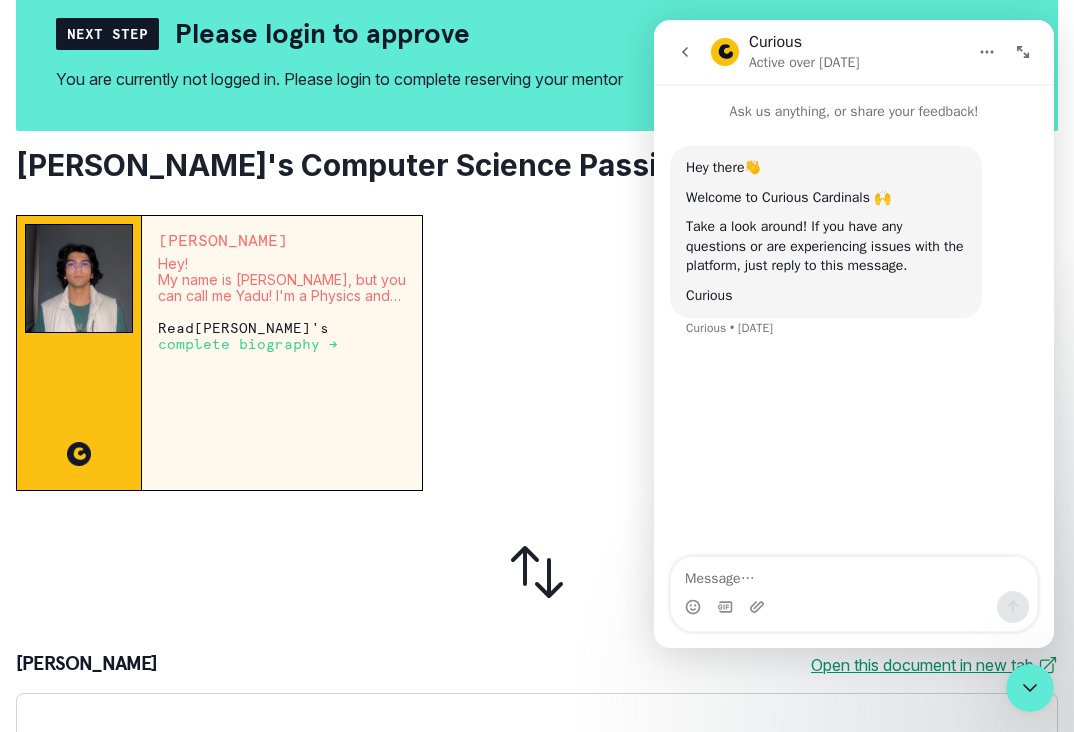 click on "[PERSON_NAME]  Open this document in new tab" at bounding box center [537, 665] 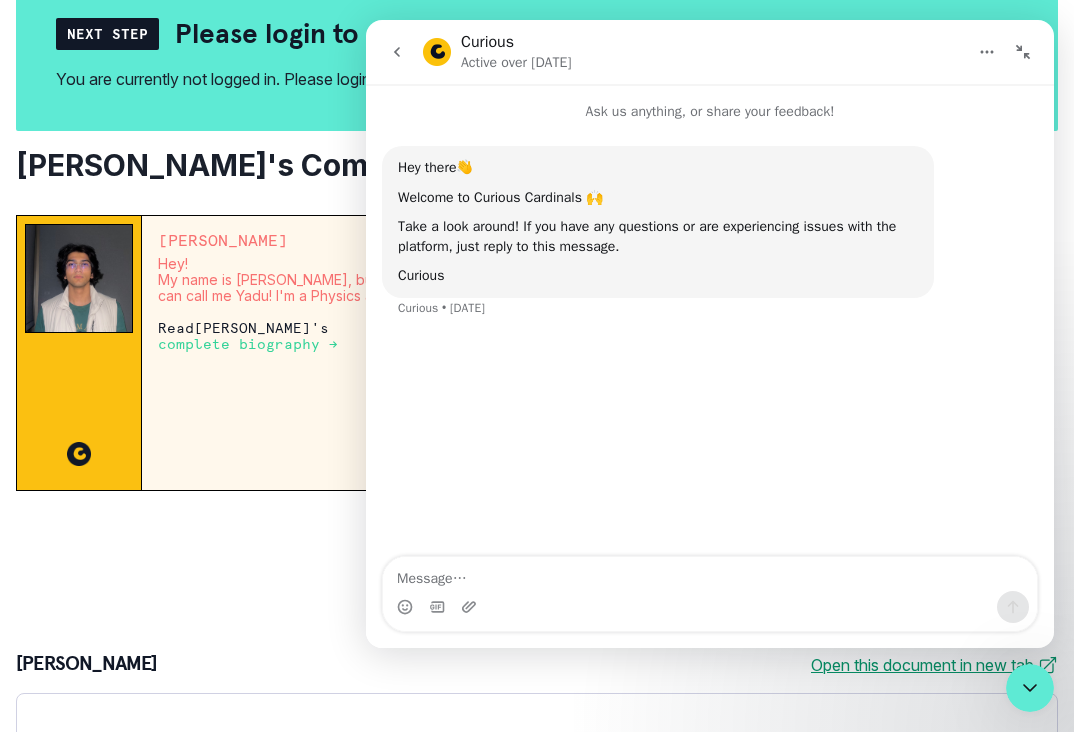 click 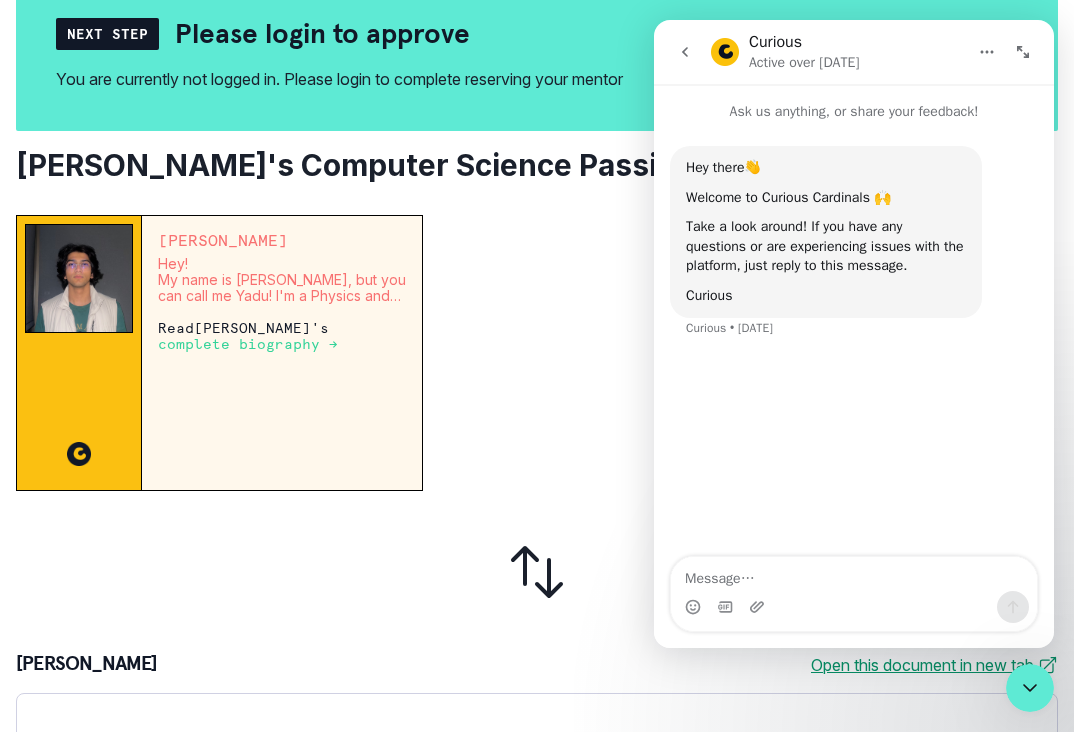 click on "[PERSON_NAME] Hey! My name is [PERSON_NAME], but you can call me Yadu! I'm a Physics and Applied Math major and a rising sophomore at [GEOGRAPHIC_DATA]. I'm originally from [GEOGRAPHIC_DATA], [GEOGRAPHIC_DATA], and I've lived in [US_STATE] my whole life. Currently, I'm doing research on brown dwarfs, which are some of the coldest and lightest stars in the night sky. Specifically, for the past 4 years I've studied the mass distribution of brown dwarfs, which just describes how many brown dwarfs exist at a given mass, and this helps astronomers better understand how the star formation process works as a whole. As such, I've learned a lot about what scientific research requires and what it teaches you—namely rationally-guided creativity to generate/validate ideas and clear, effective communication to convey these ideas. Even if you have no interest in doing research, these are extremely valuable talents to help differentiate you in any field, so I look forward to helping my mentees develop these skills. Read  [PERSON_NAME] 's" at bounding box center (282, 353) 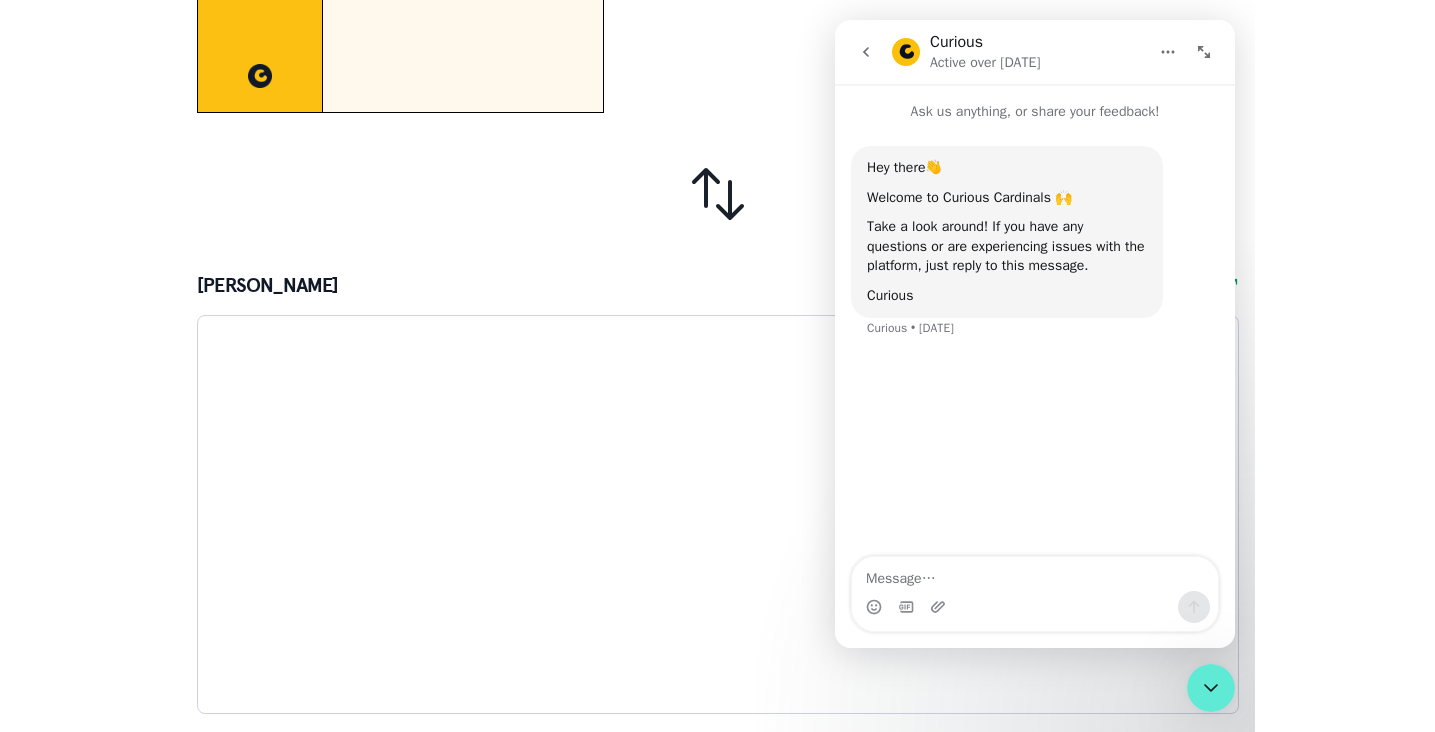 scroll, scrollTop: 619, scrollLeft: 0, axis: vertical 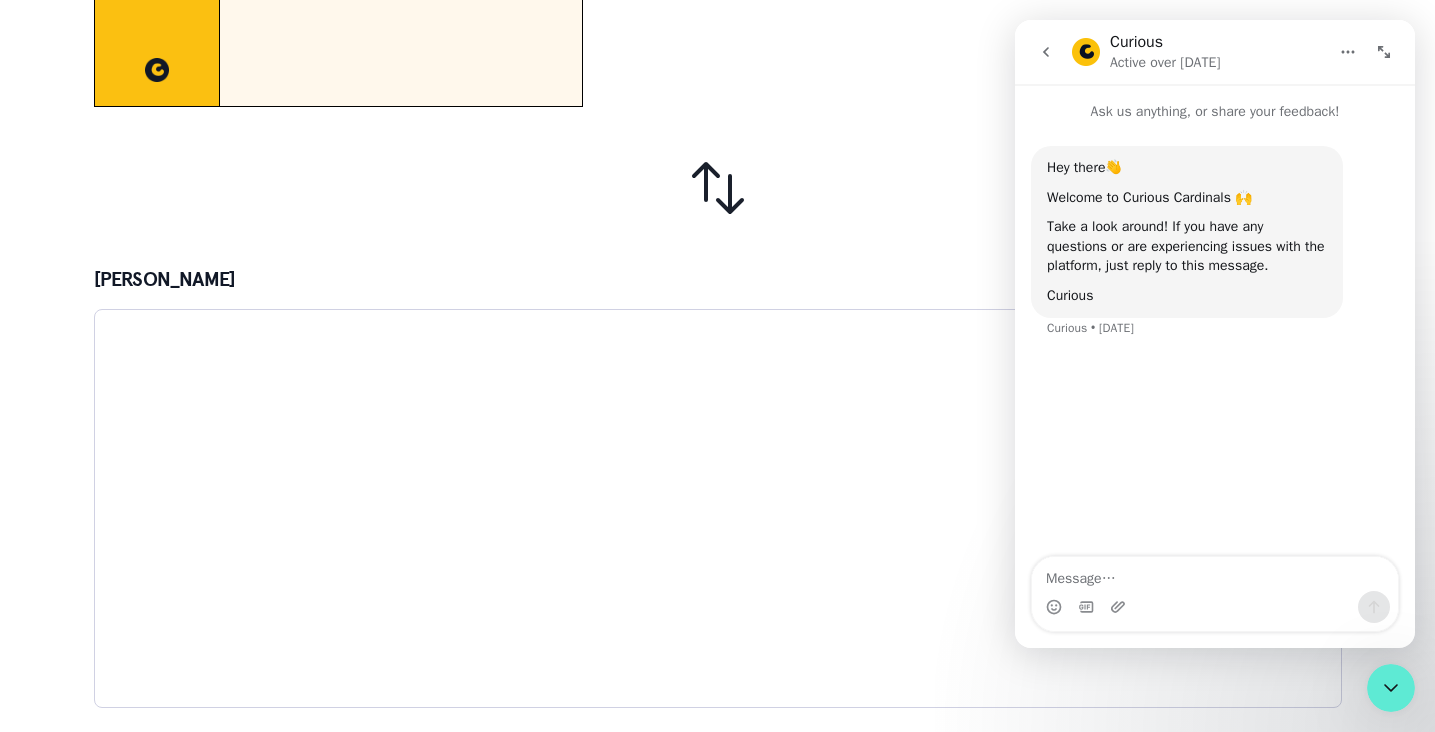 click on "[PERSON_NAME]  Open this document in new tab" at bounding box center [718, 281] 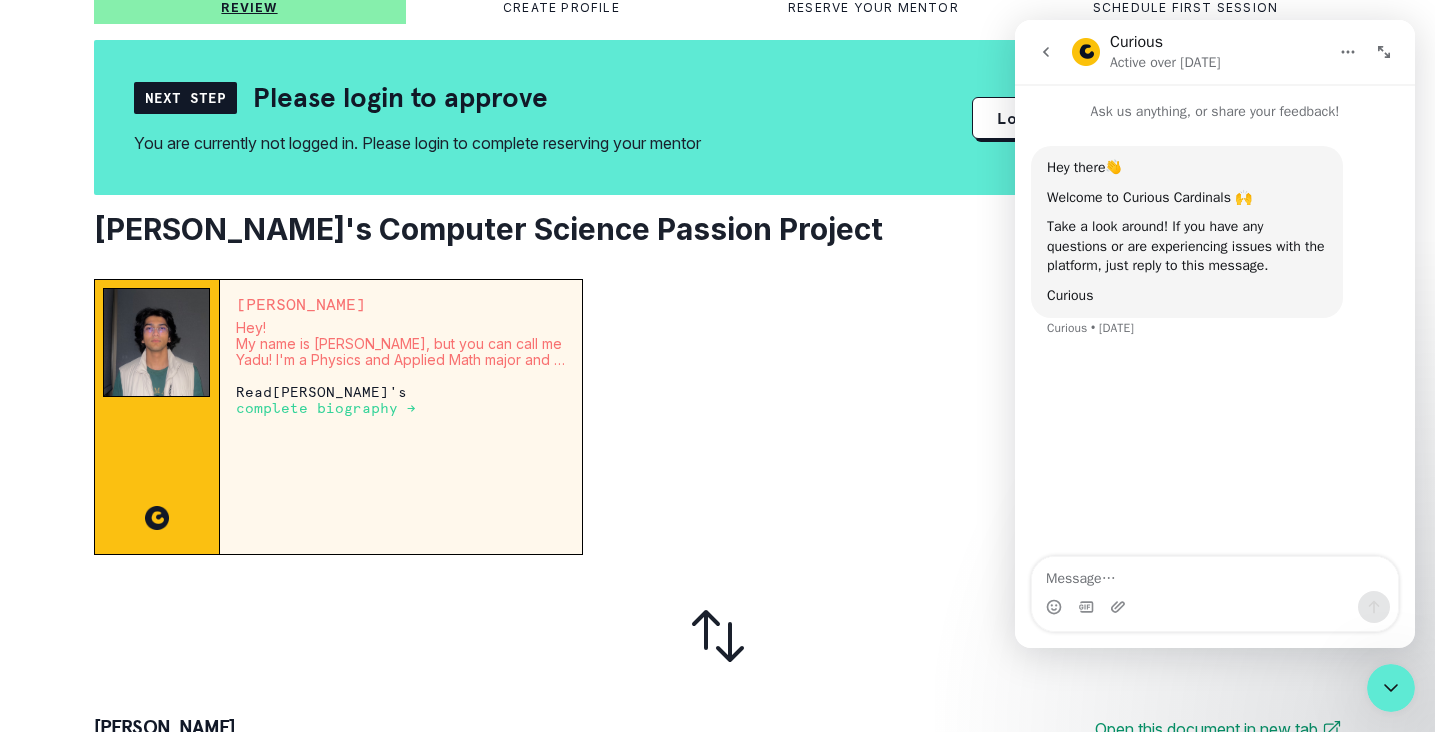 scroll, scrollTop: 0, scrollLeft: 0, axis: both 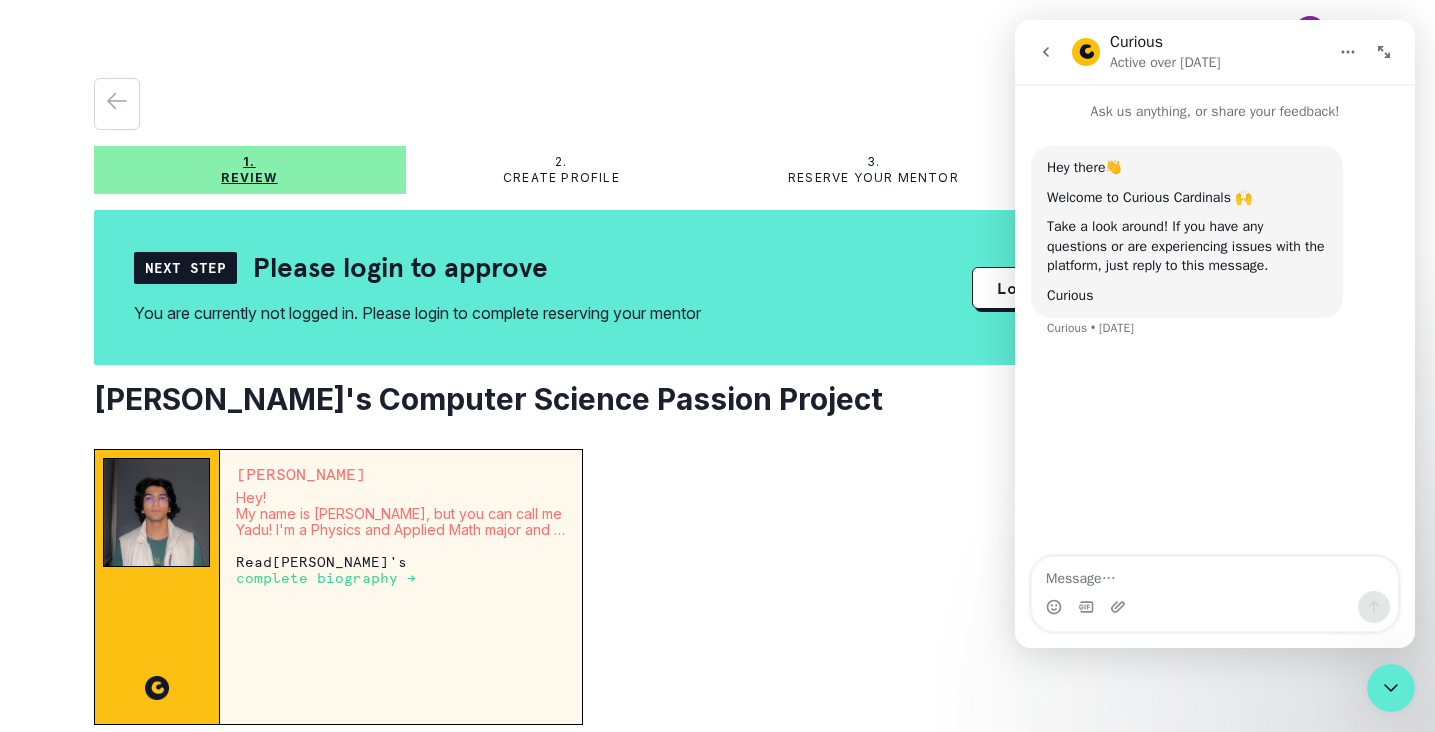 click on "1. Review" at bounding box center (250, 170) 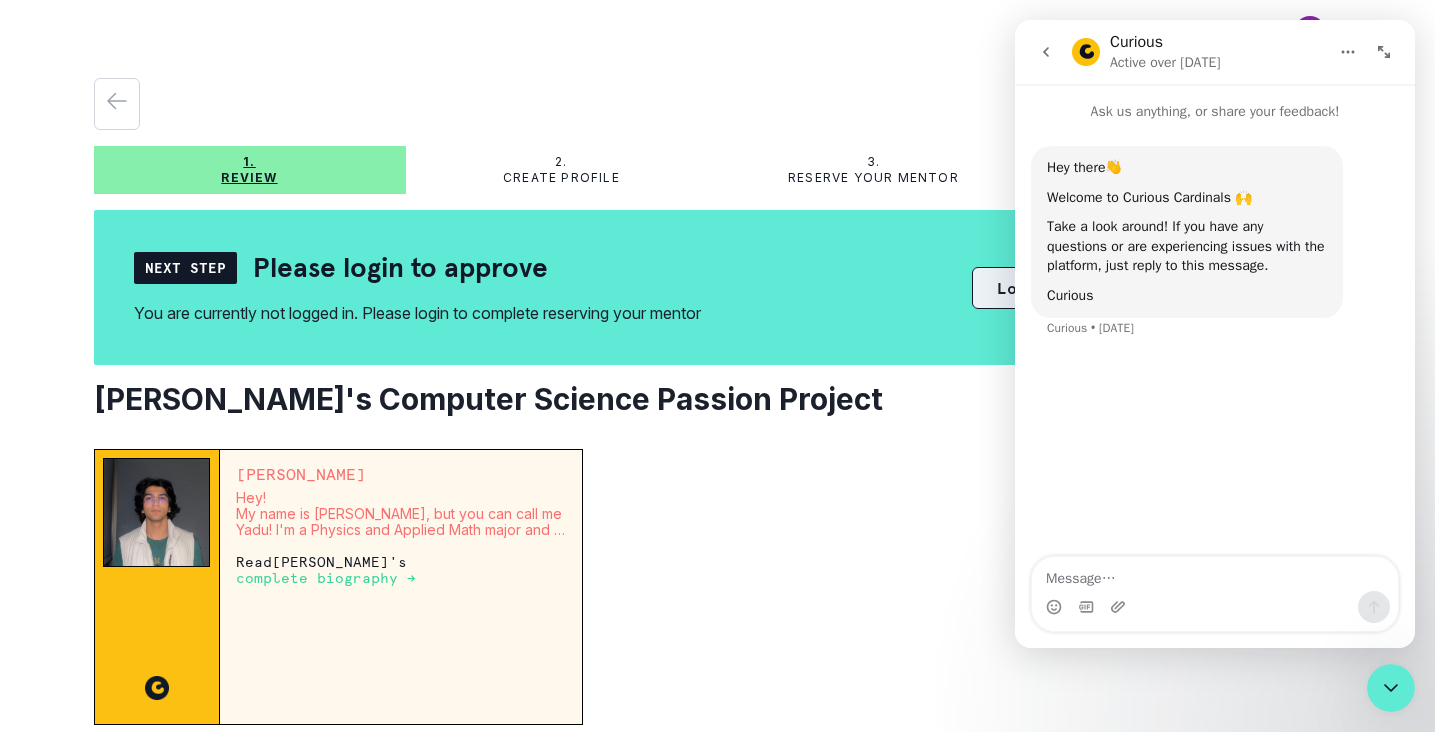 click on "Login to reserve your mentor" at bounding box center (1137, 288) 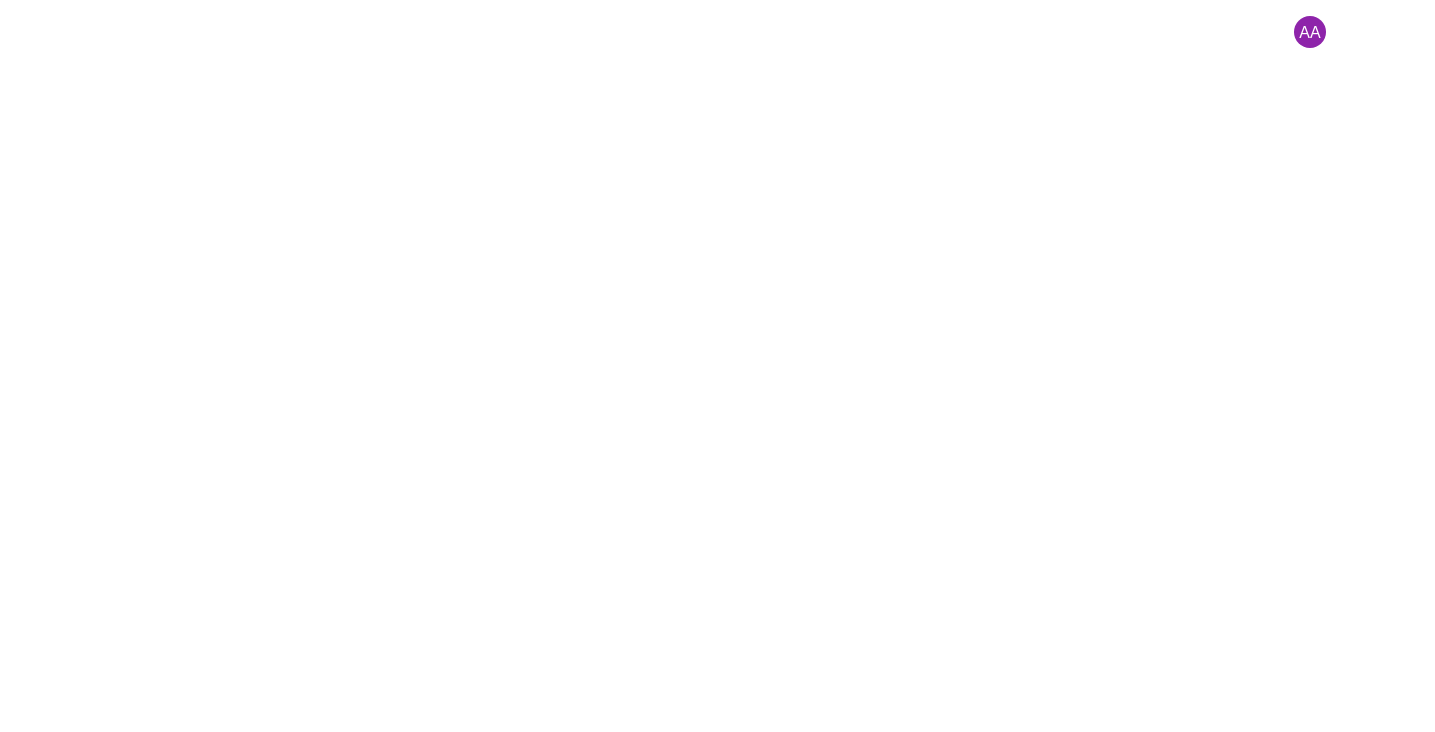 scroll, scrollTop: 0, scrollLeft: 0, axis: both 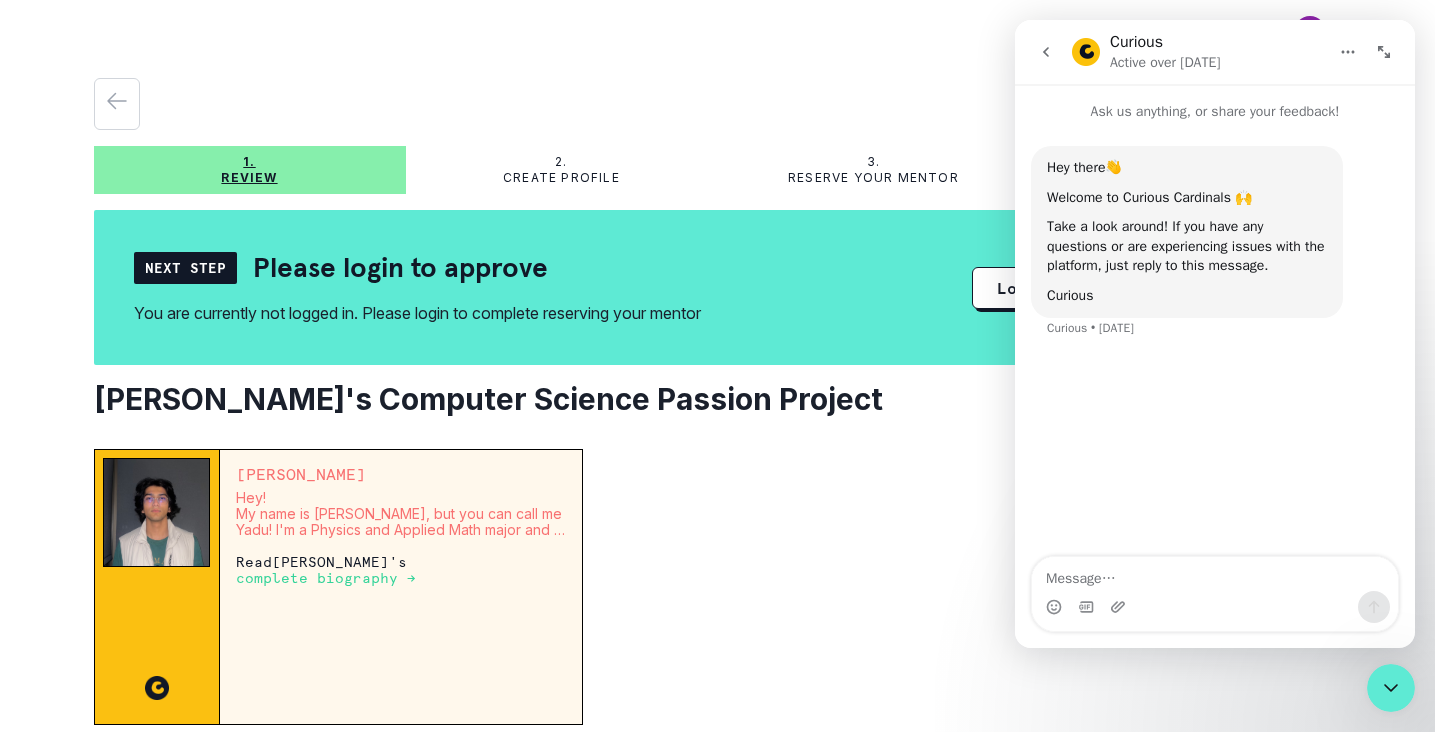 click 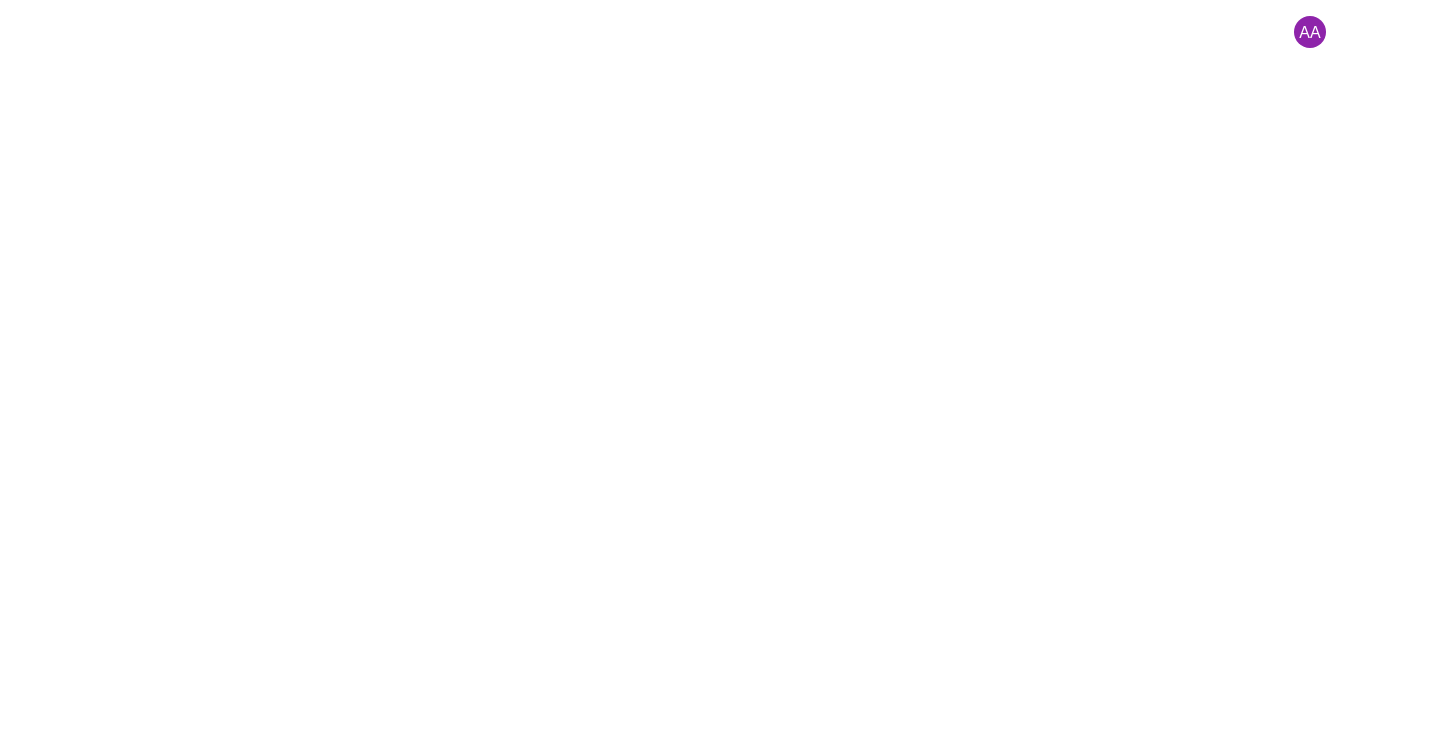 scroll, scrollTop: 0, scrollLeft: 0, axis: both 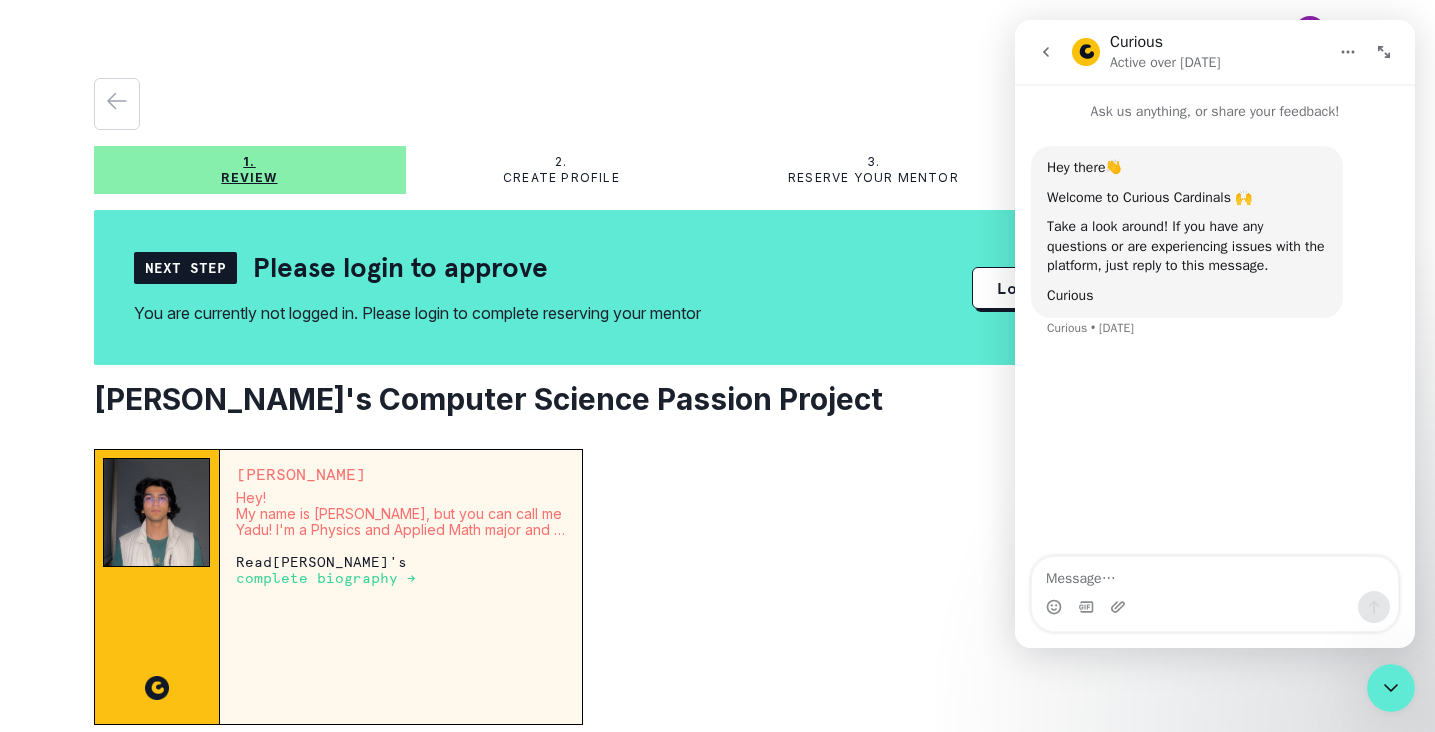 click on "Next Step" at bounding box center [185, 268] 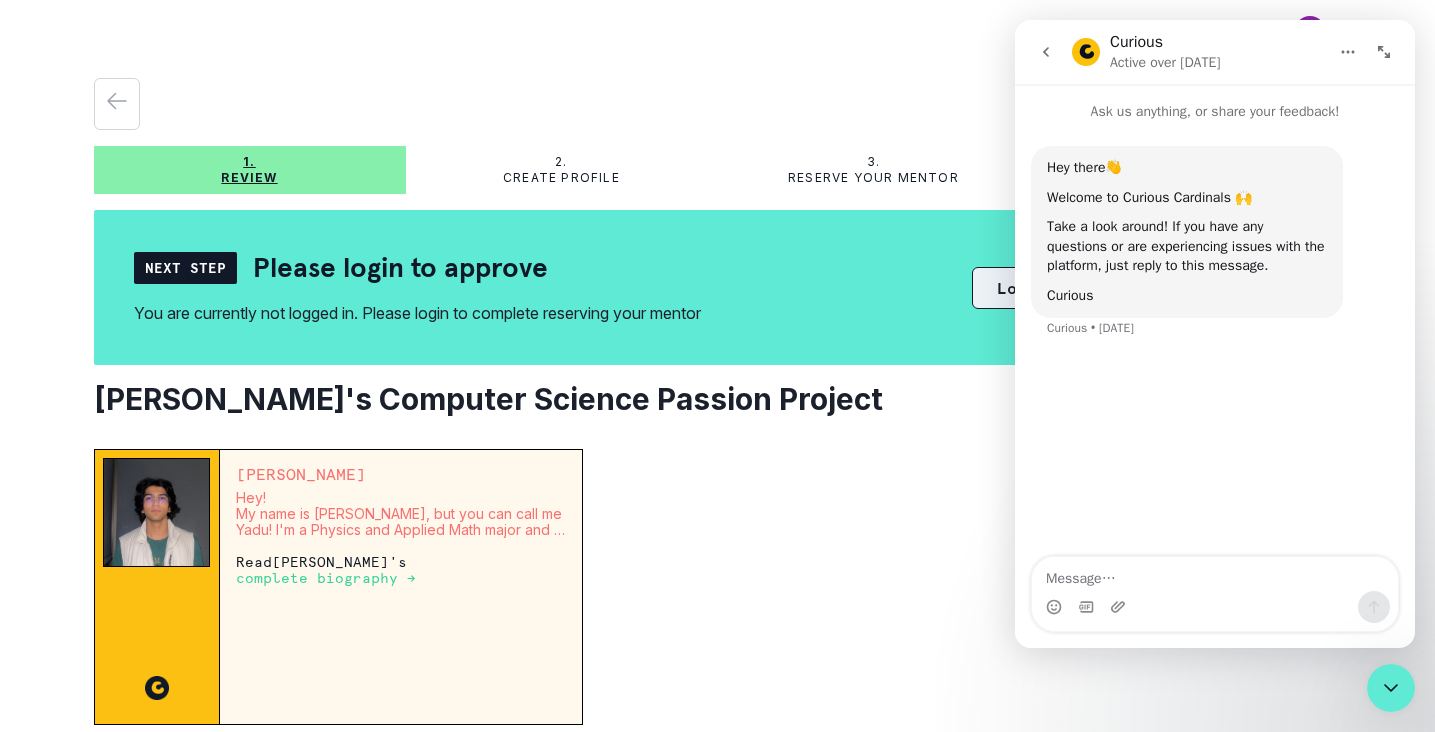 click on "Login to reserve your mentor" at bounding box center (1137, 288) 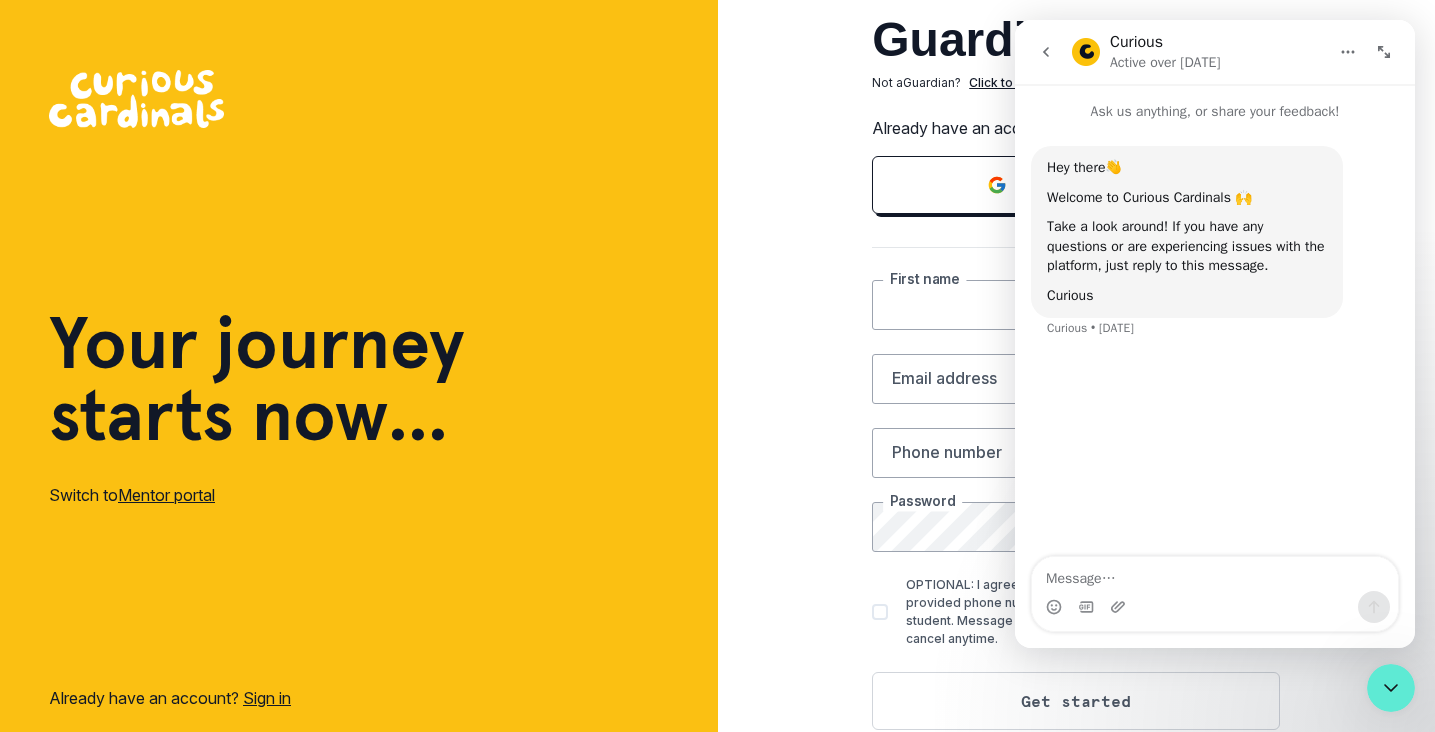 click at bounding box center [972, 305] 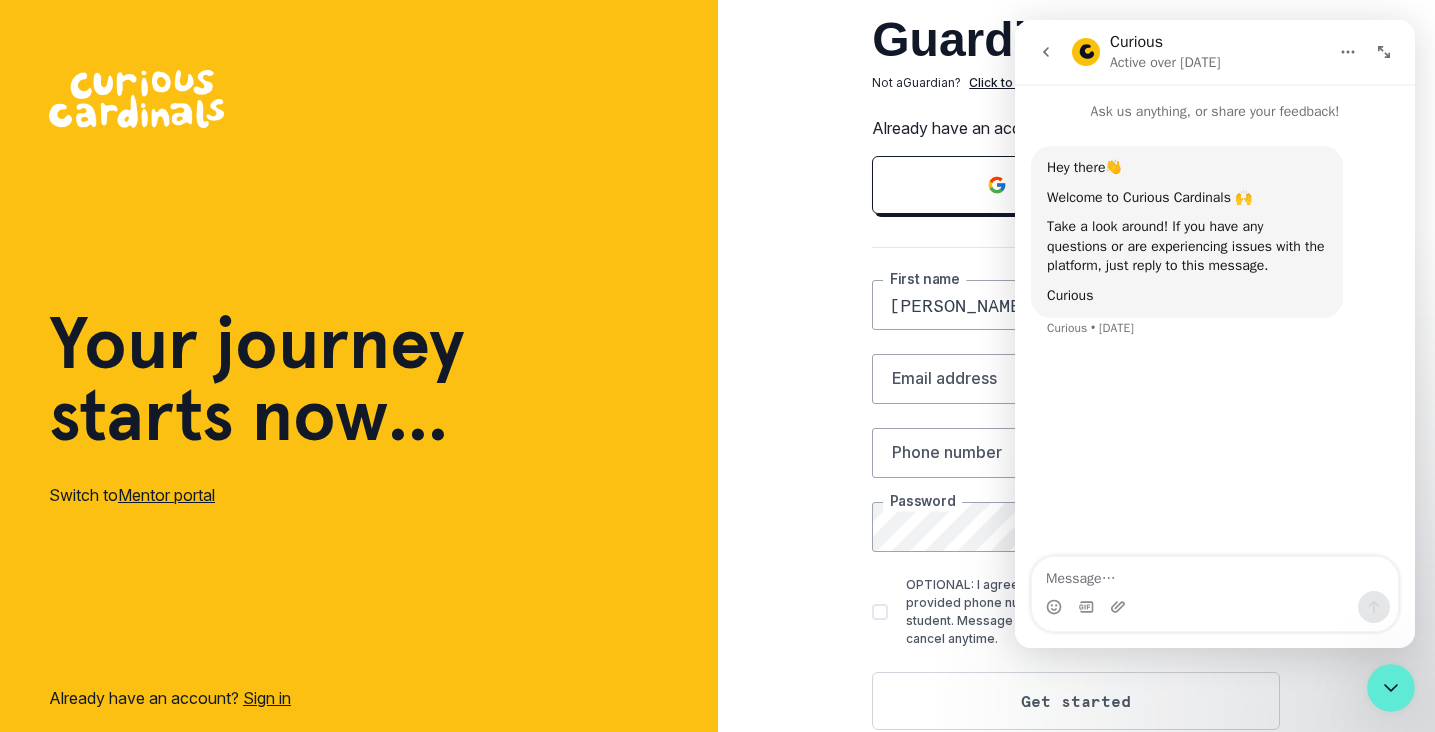 type on "Catheri" 